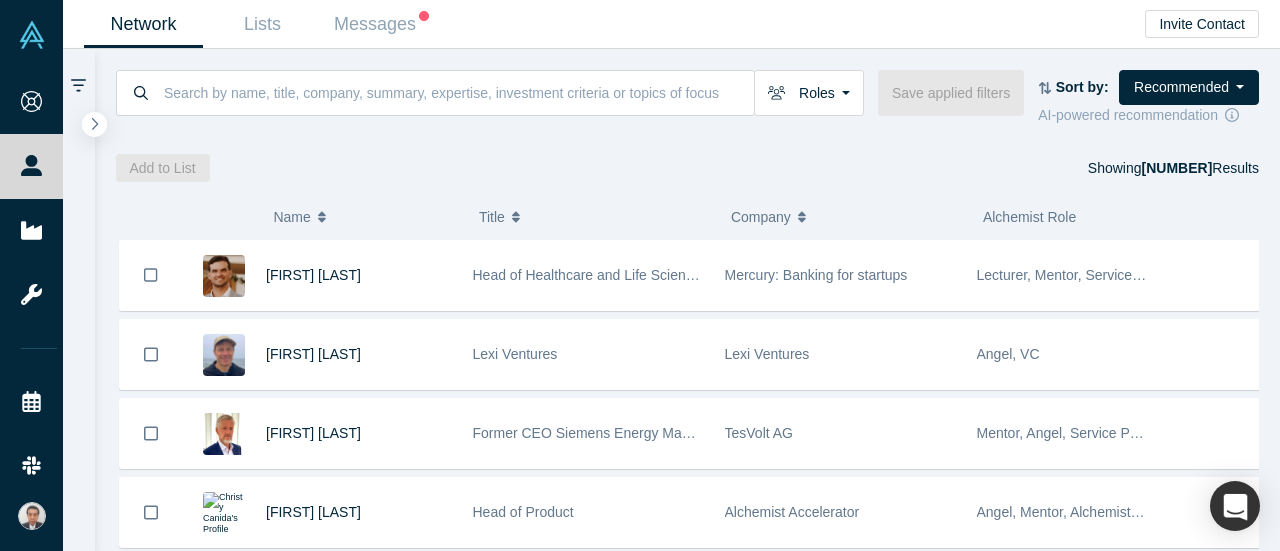 scroll, scrollTop: 0, scrollLeft: 0, axis: both 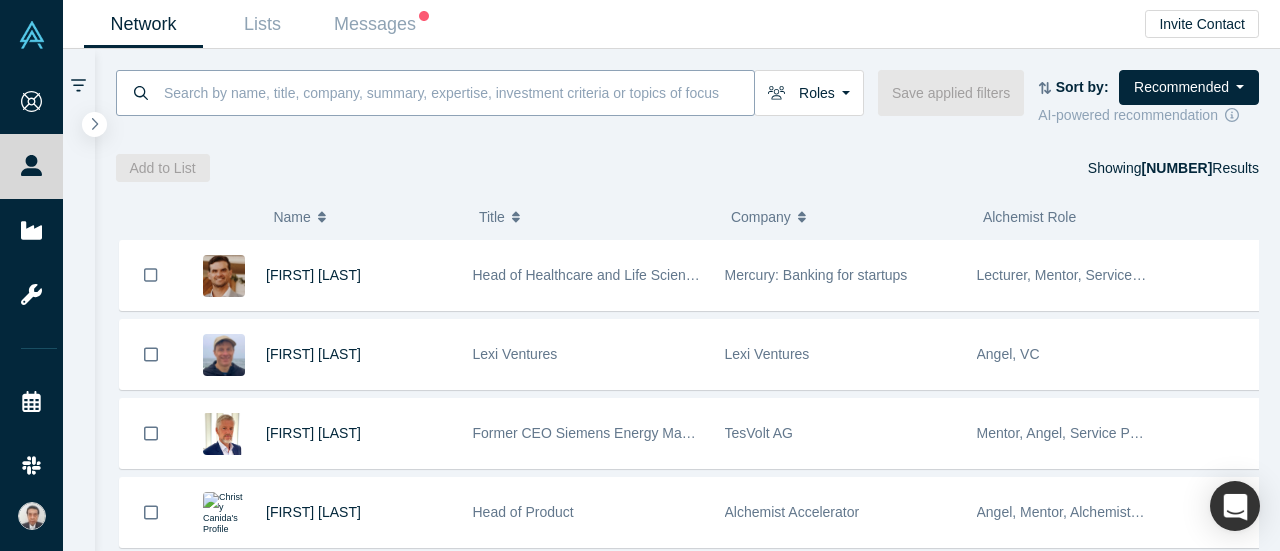 click at bounding box center [458, 92] 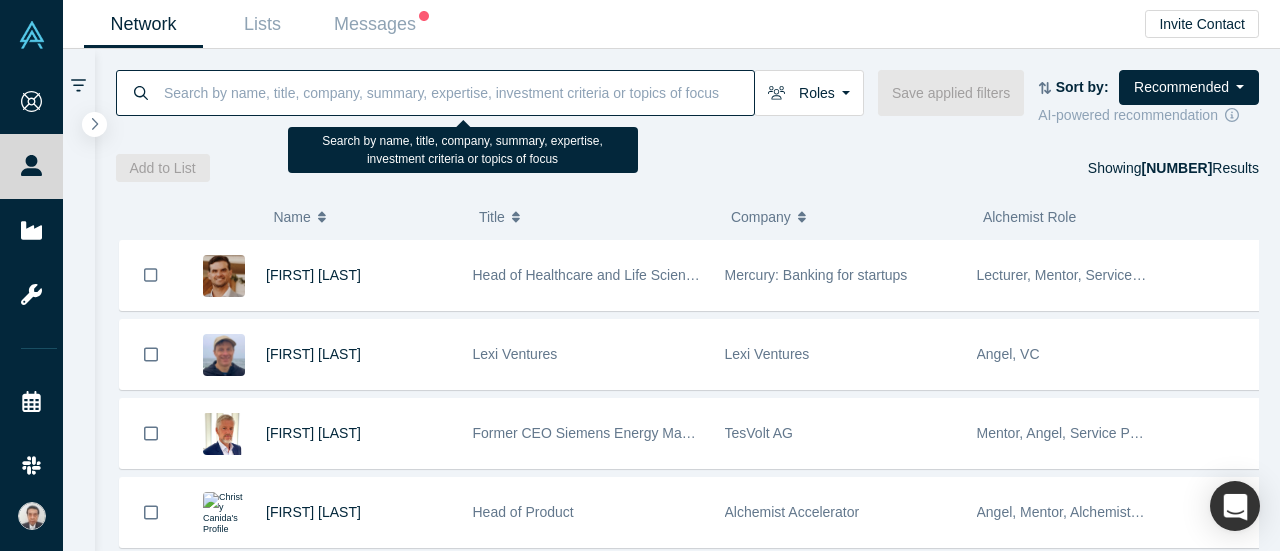 paste on "[FIRST] [LAST]" 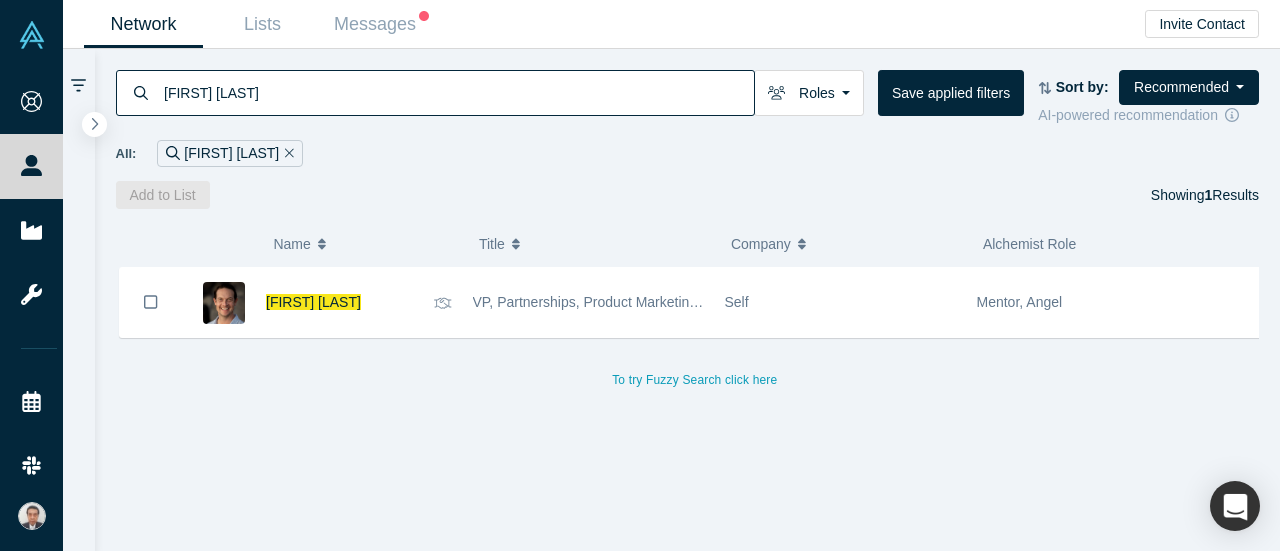 type on "[FIRST] [LAST]" 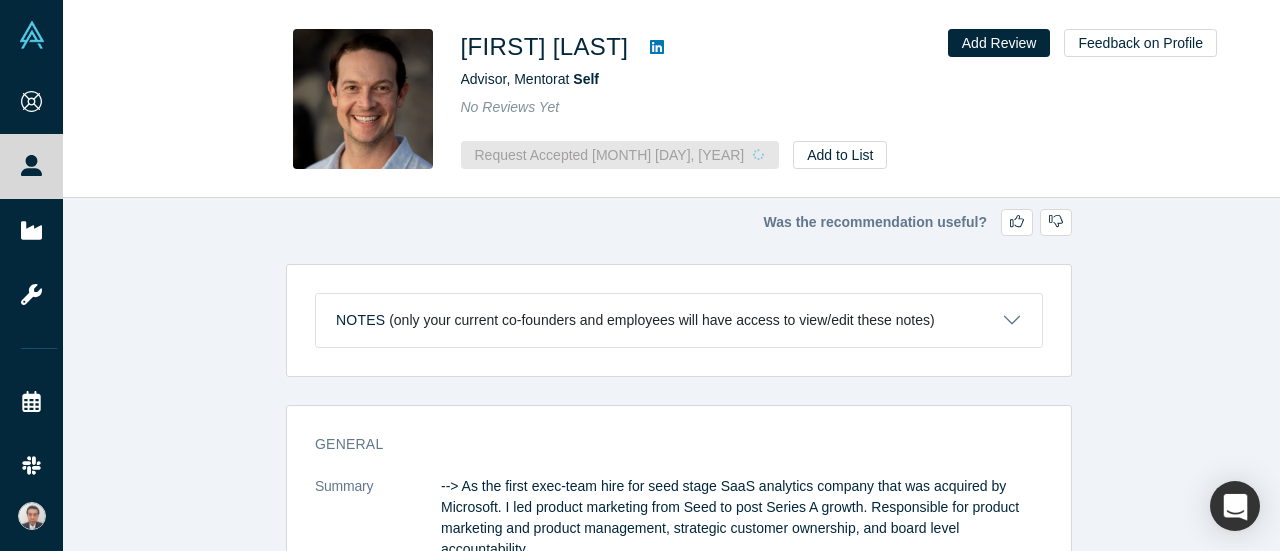 click at bounding box center (657, 47) 